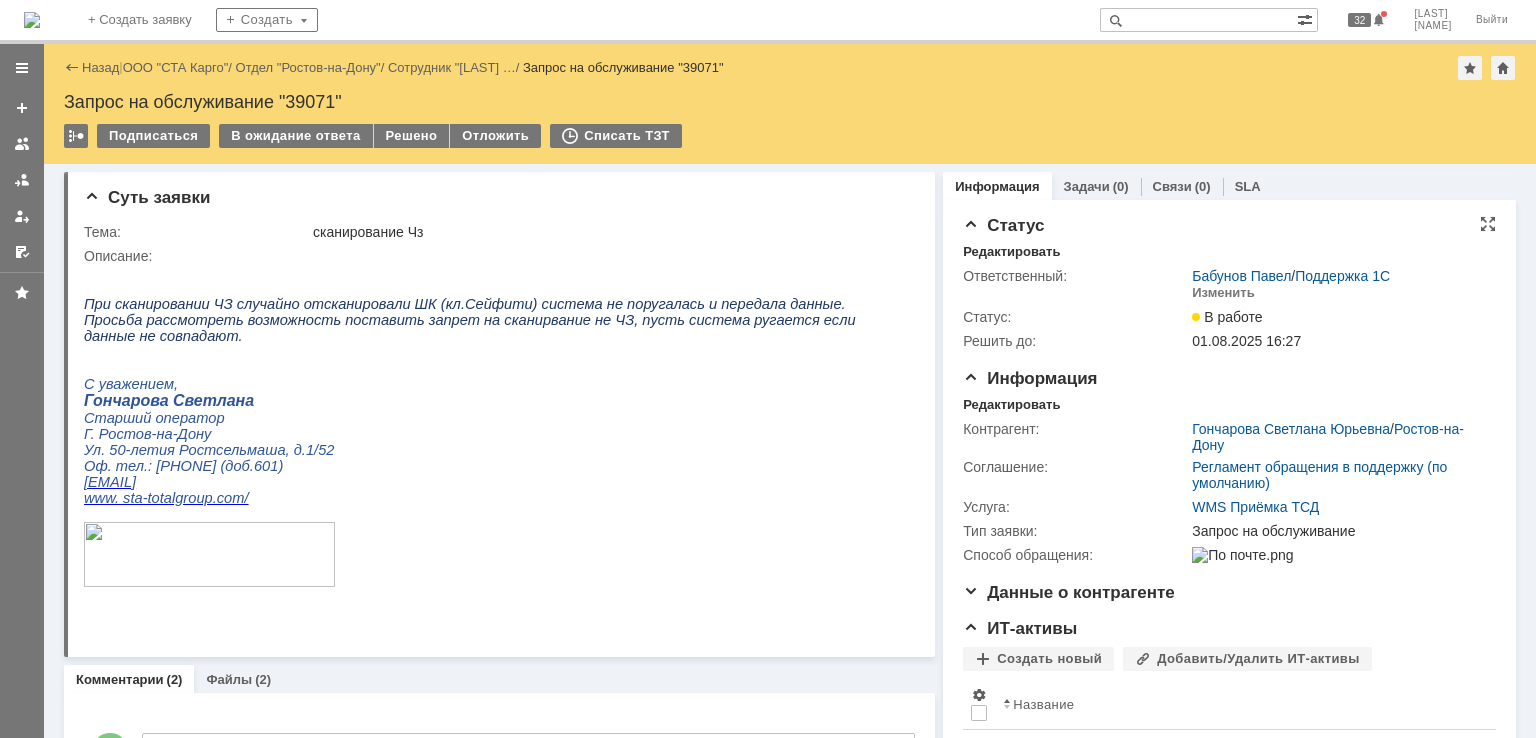scroll, scrollTop: 0, scrollLeft: 0, axis: both 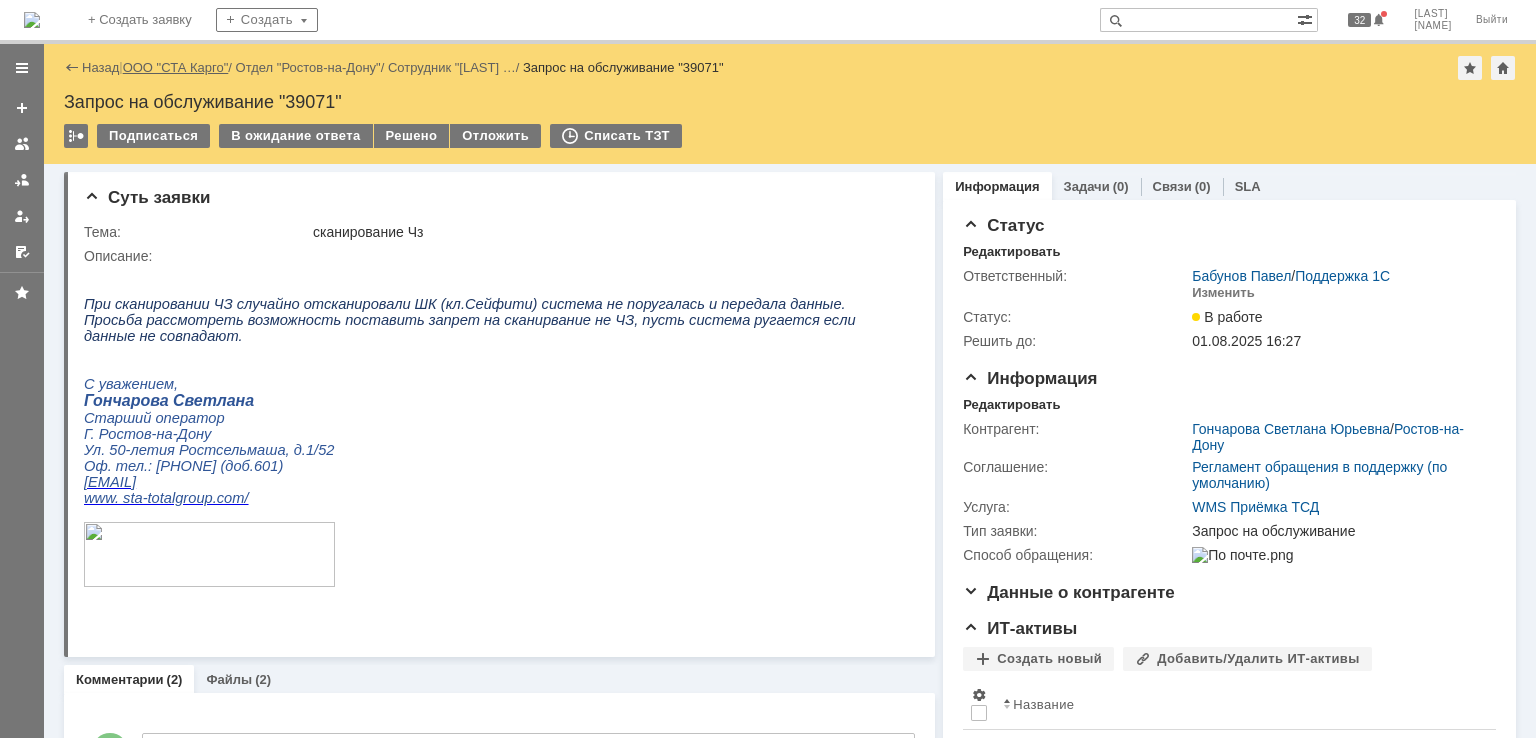 click on "ООО "СТА Карго"" at bounding box center (176, 67) 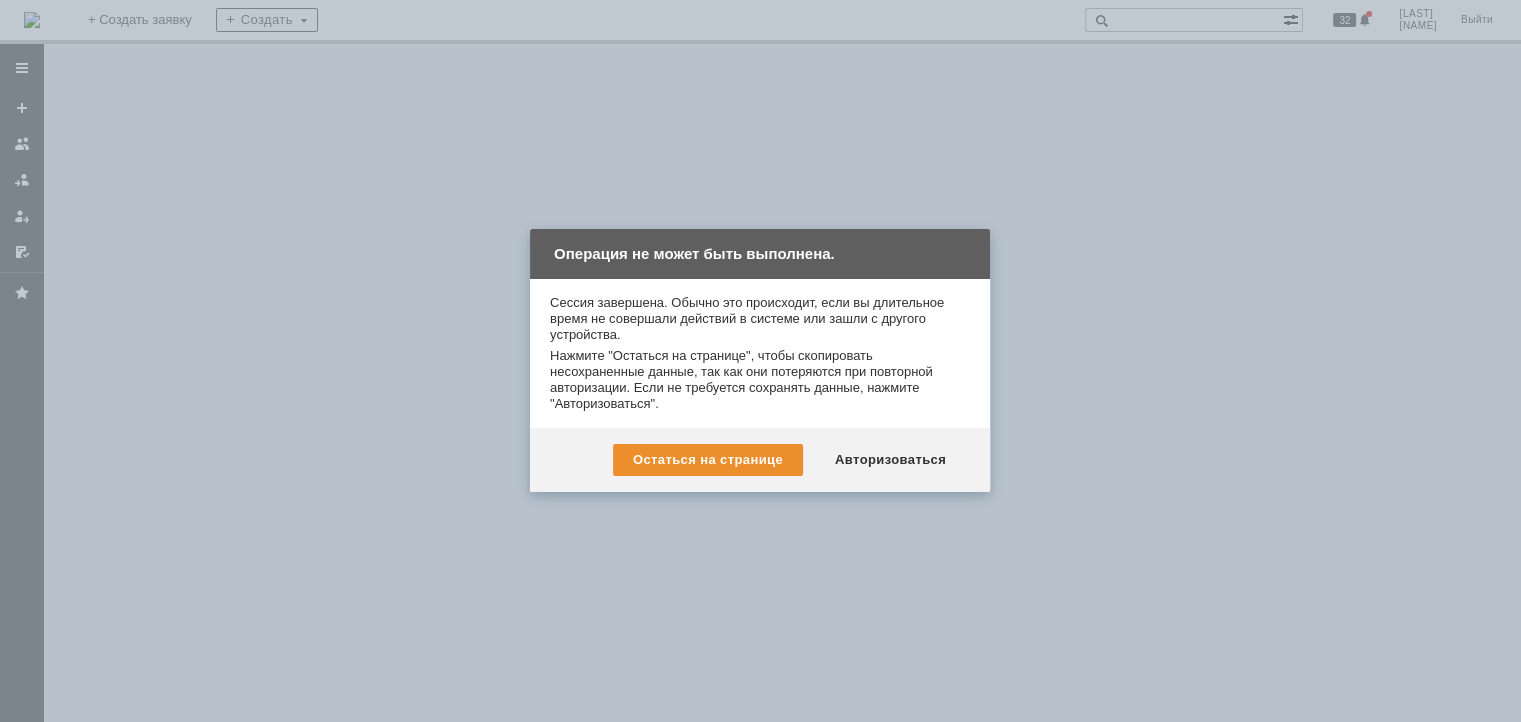 click on "Авторизоваться" at bounding box center (890, 460) 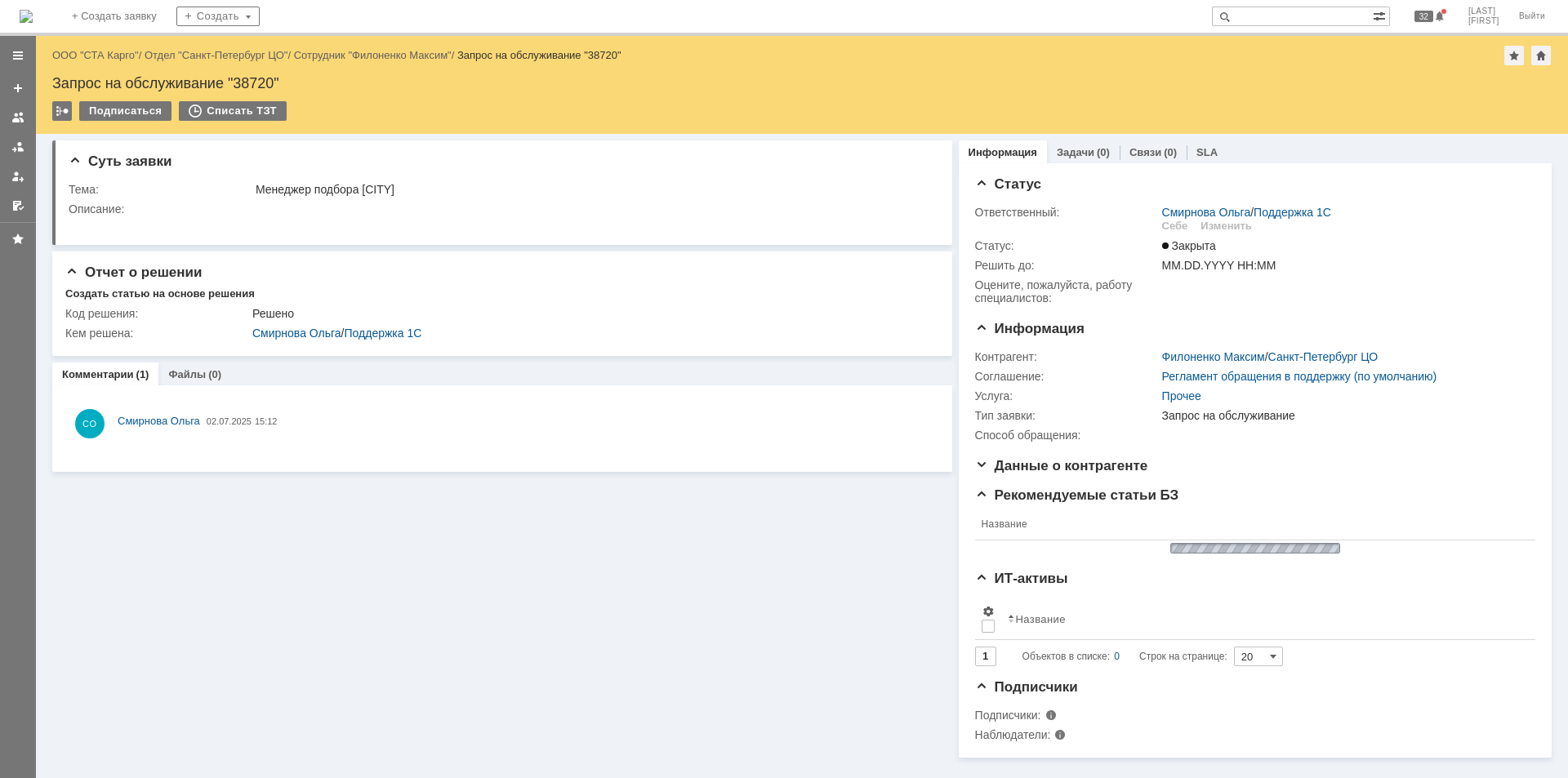 scroll, scrollTop: 0, scrollLeft: 0, axis: both 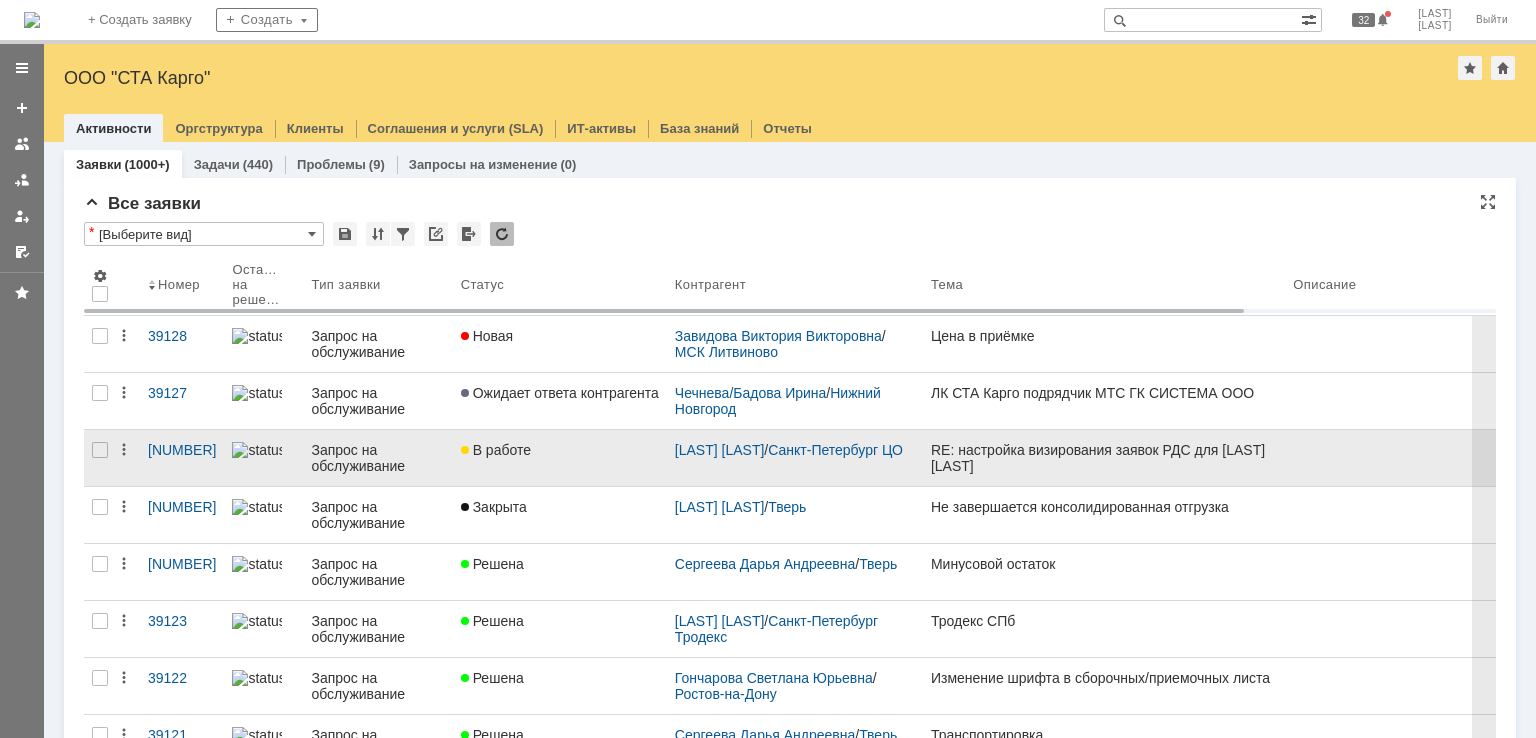 click on "В работе" at bounding box center (560, 458) 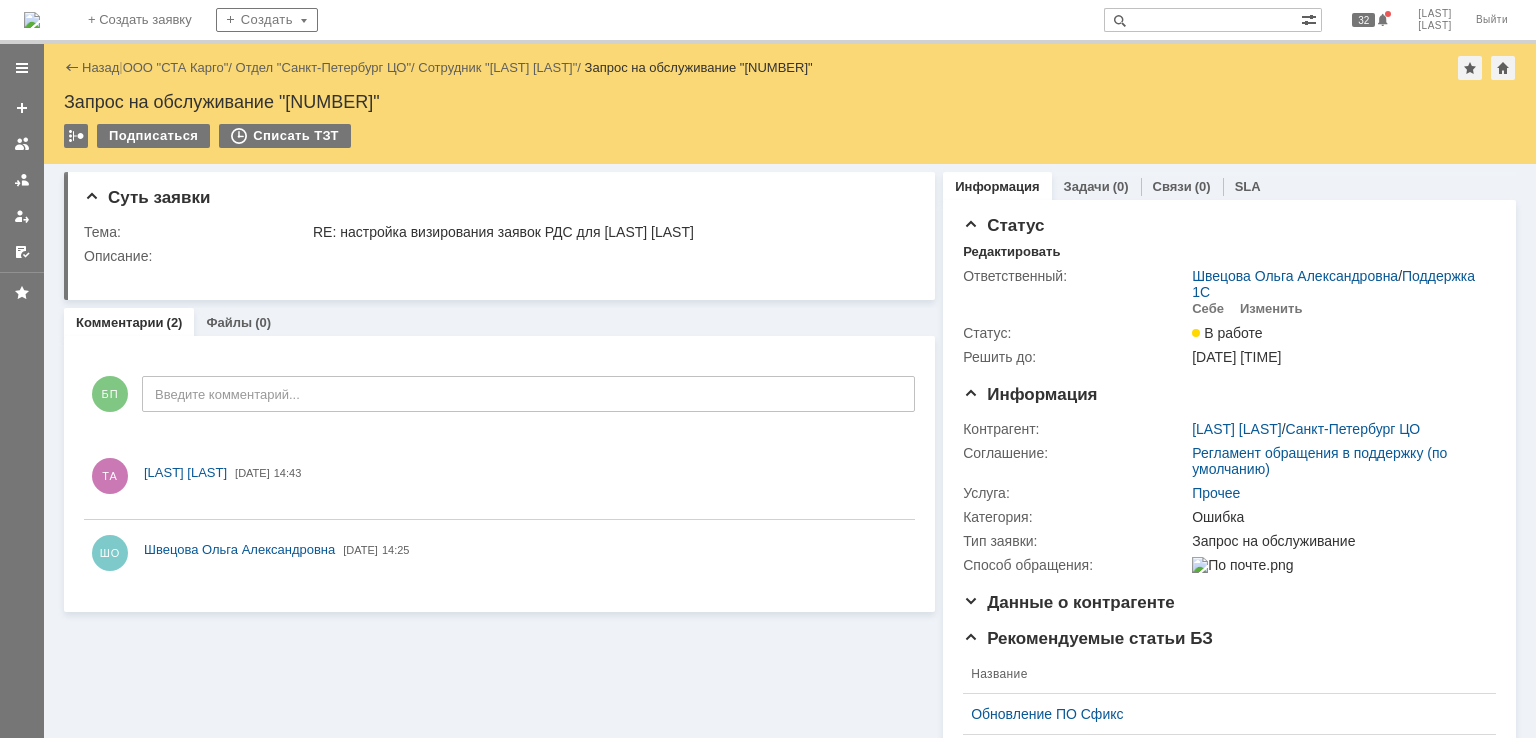 scroll, scrollTop: 0, scrollLeft: 0, axis: both 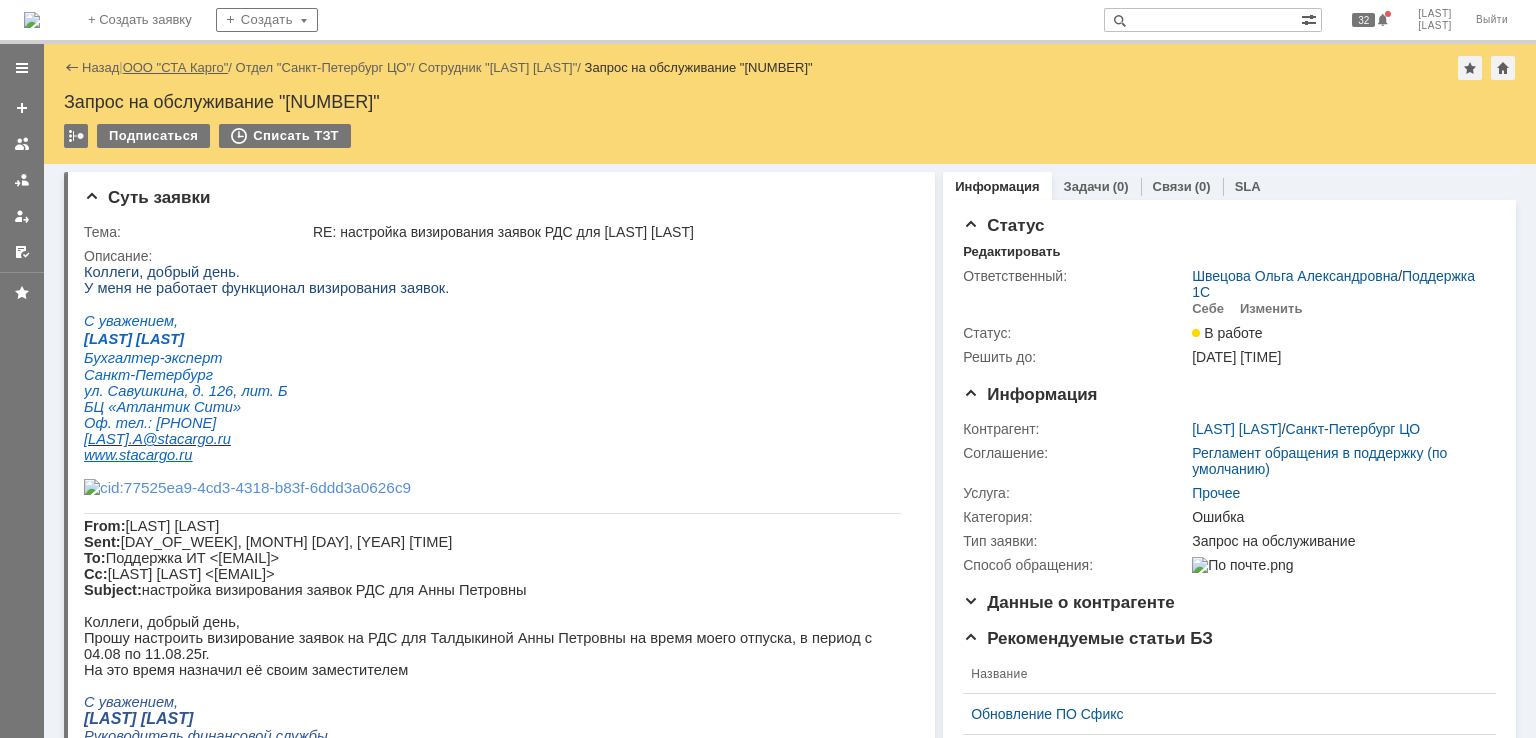 click on "ООО "СТА Карго"" at bounding box center [176, 67] 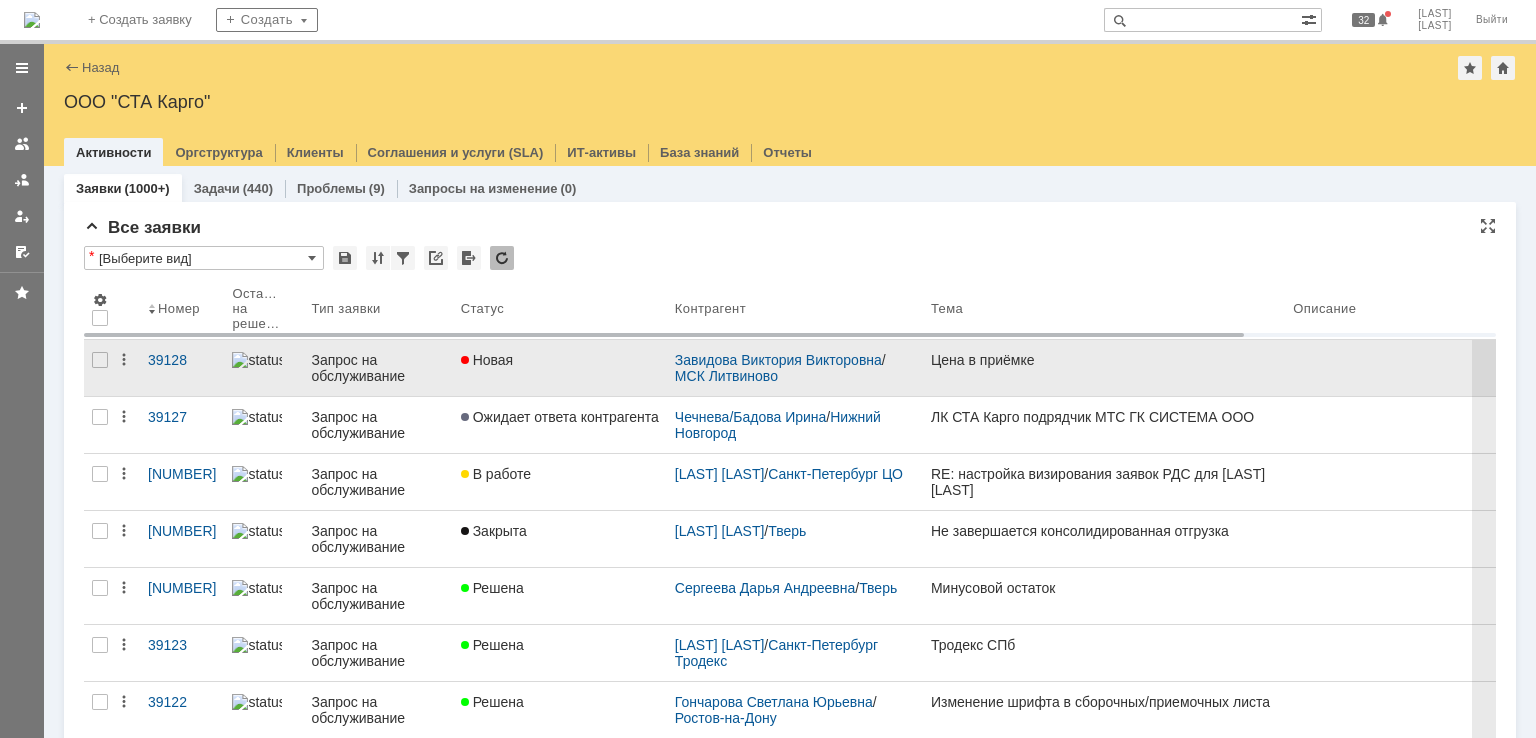 scroll, scrollTop: 0, scrollLeft: 0, axis: both 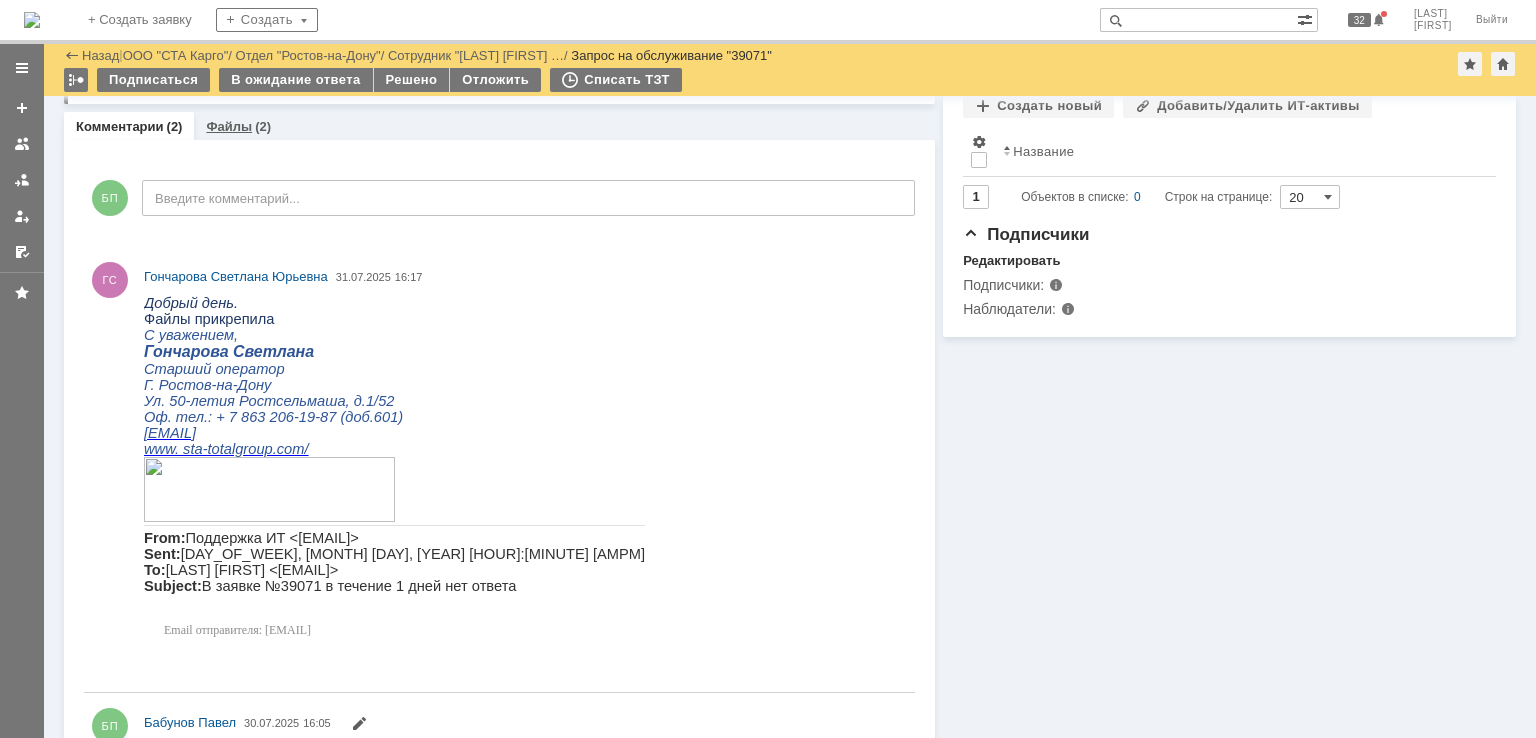click on "Файлы" at bounding box center (229, 126) 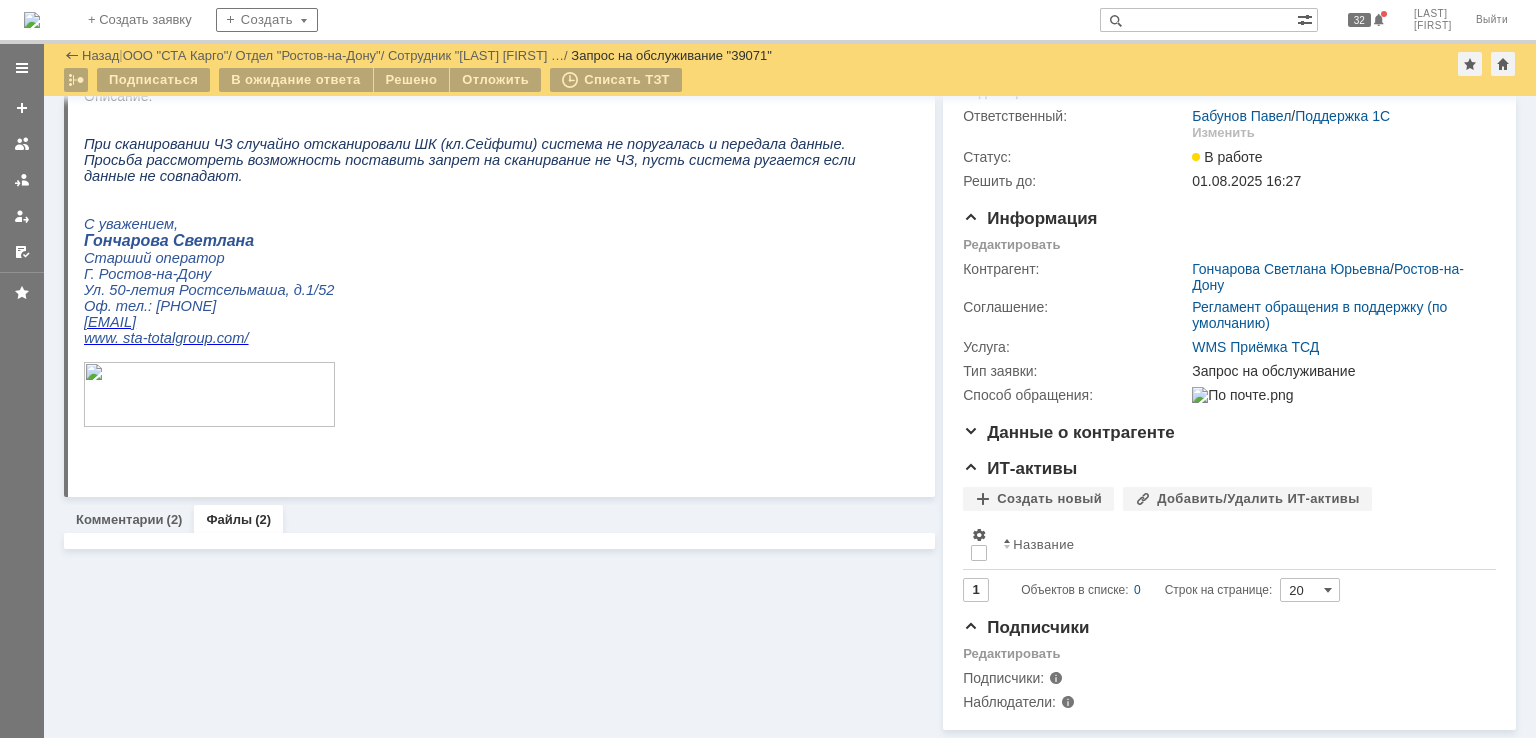 scroll, scrollTop: 121, scrollLeft: 0, axis: vertical 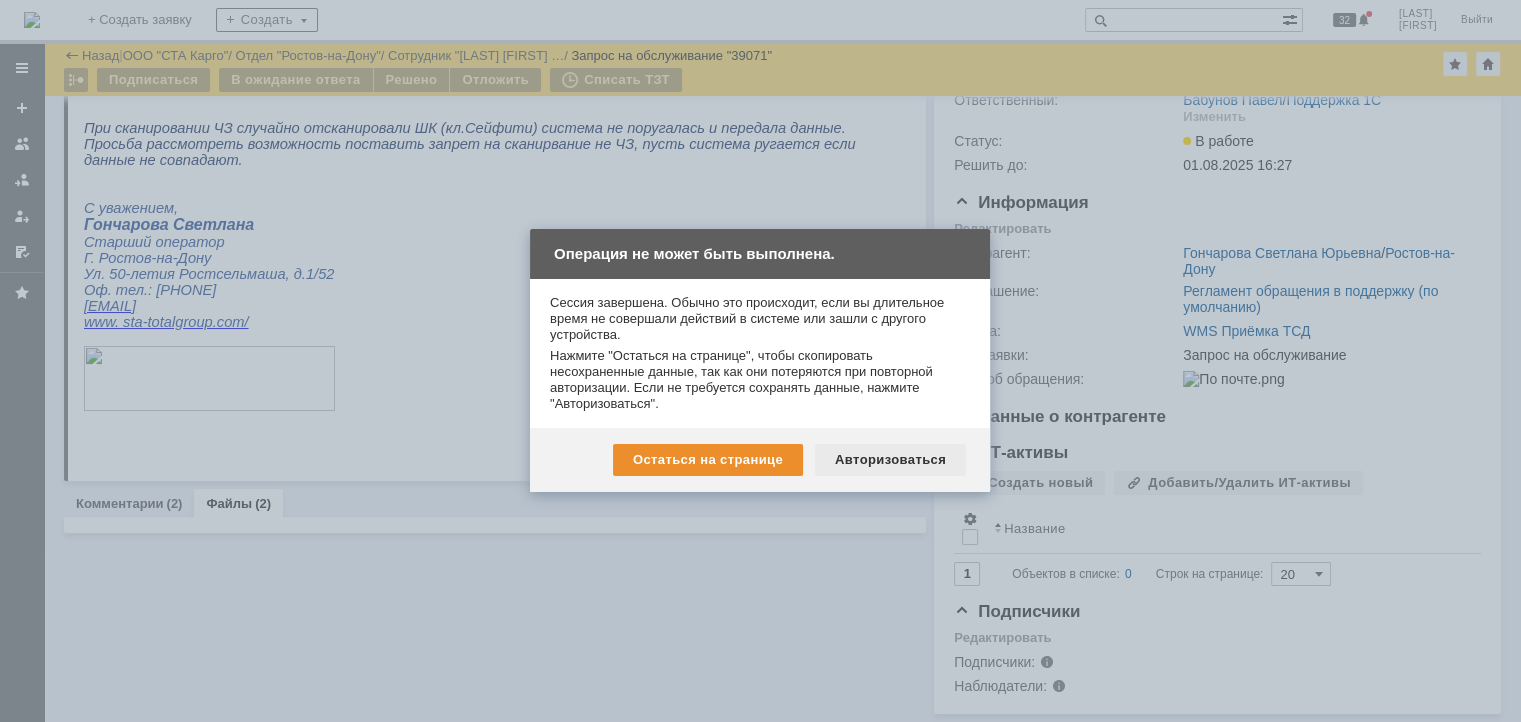 click on "Авторизоваться" at bounding box center [890, 460] 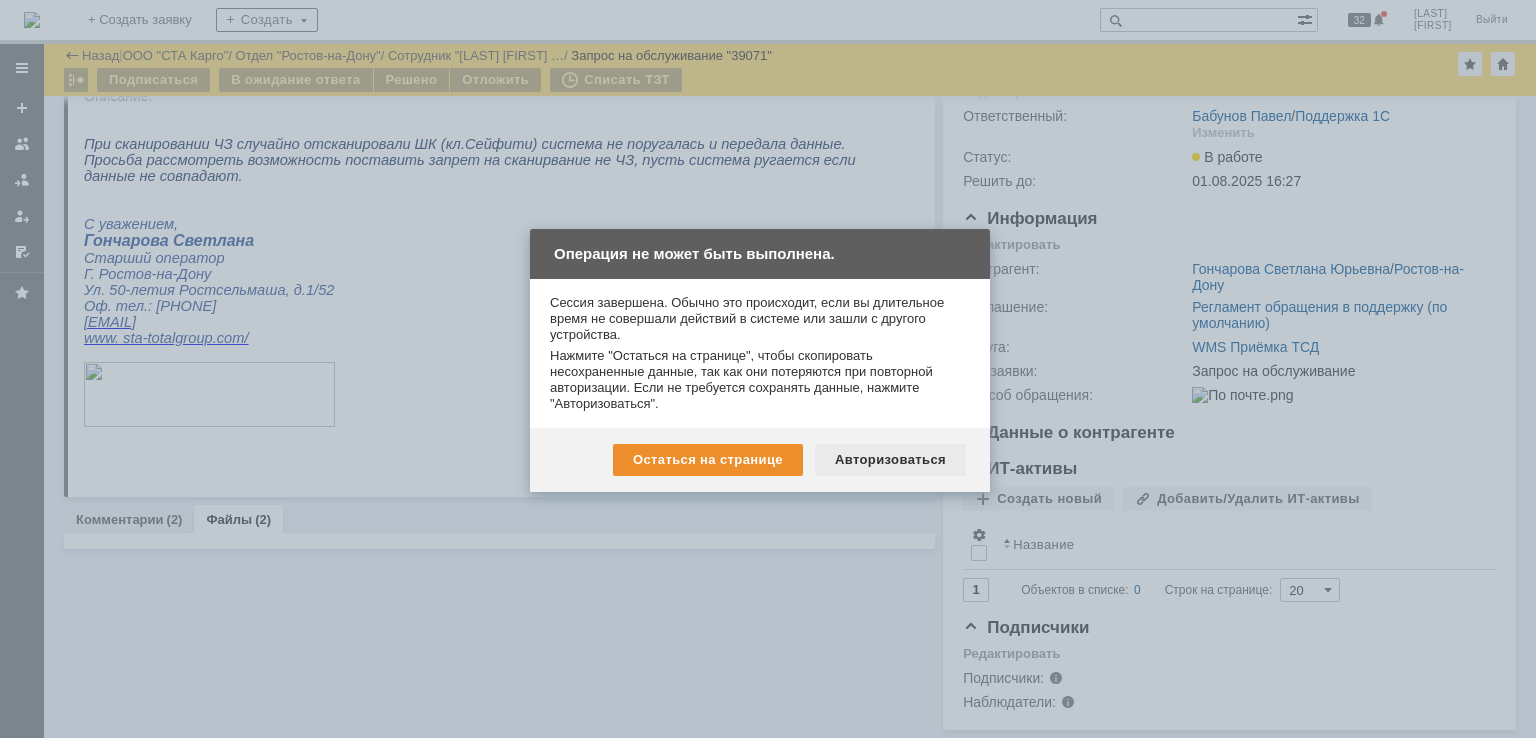 scroll, scrollTop: 106, scrollLeft: 0, axis: vertical 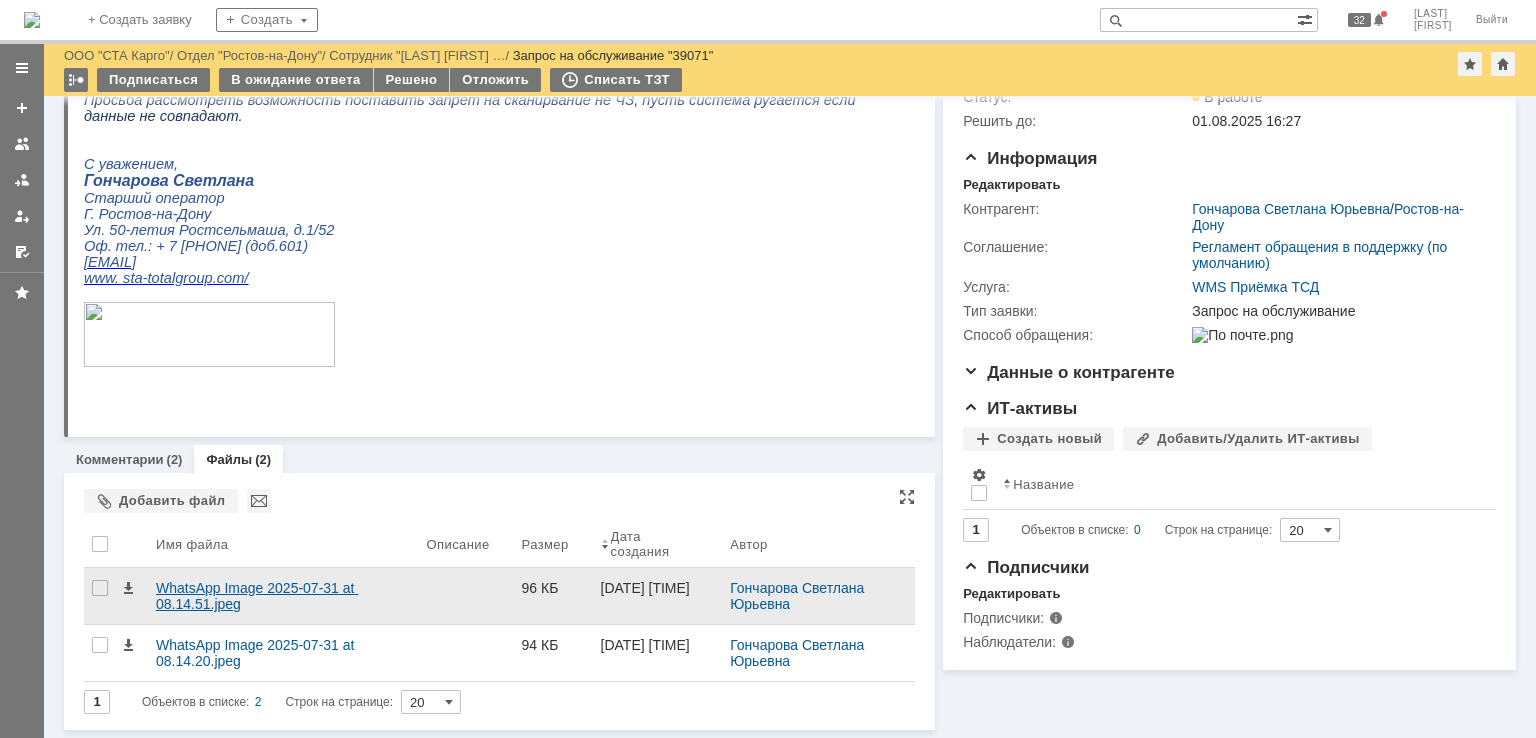 click on "WhatsApp Image 2025-07-31 at 08.14.51.jpeg" at bounding box center [283, 596] 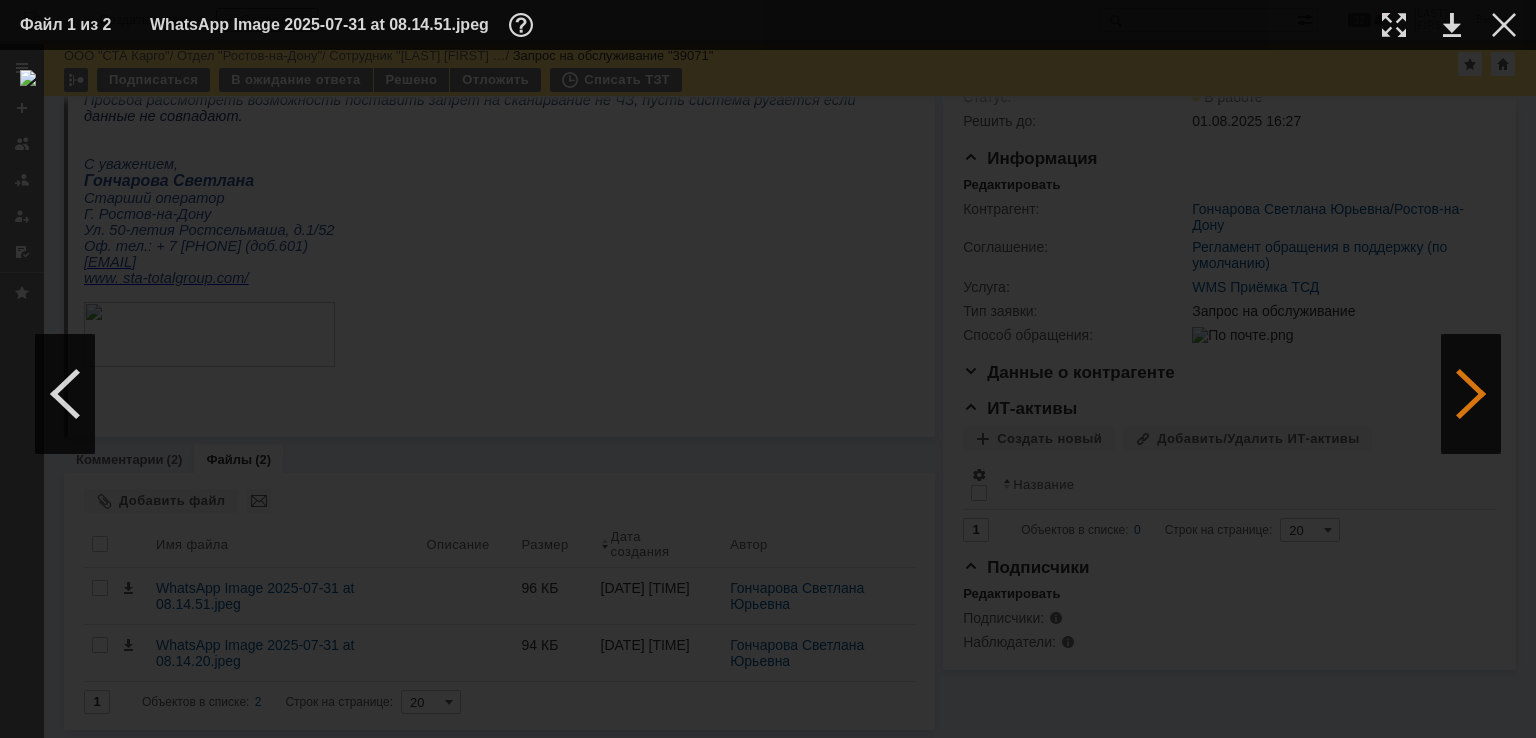 click at bounding box center (1471, 394) 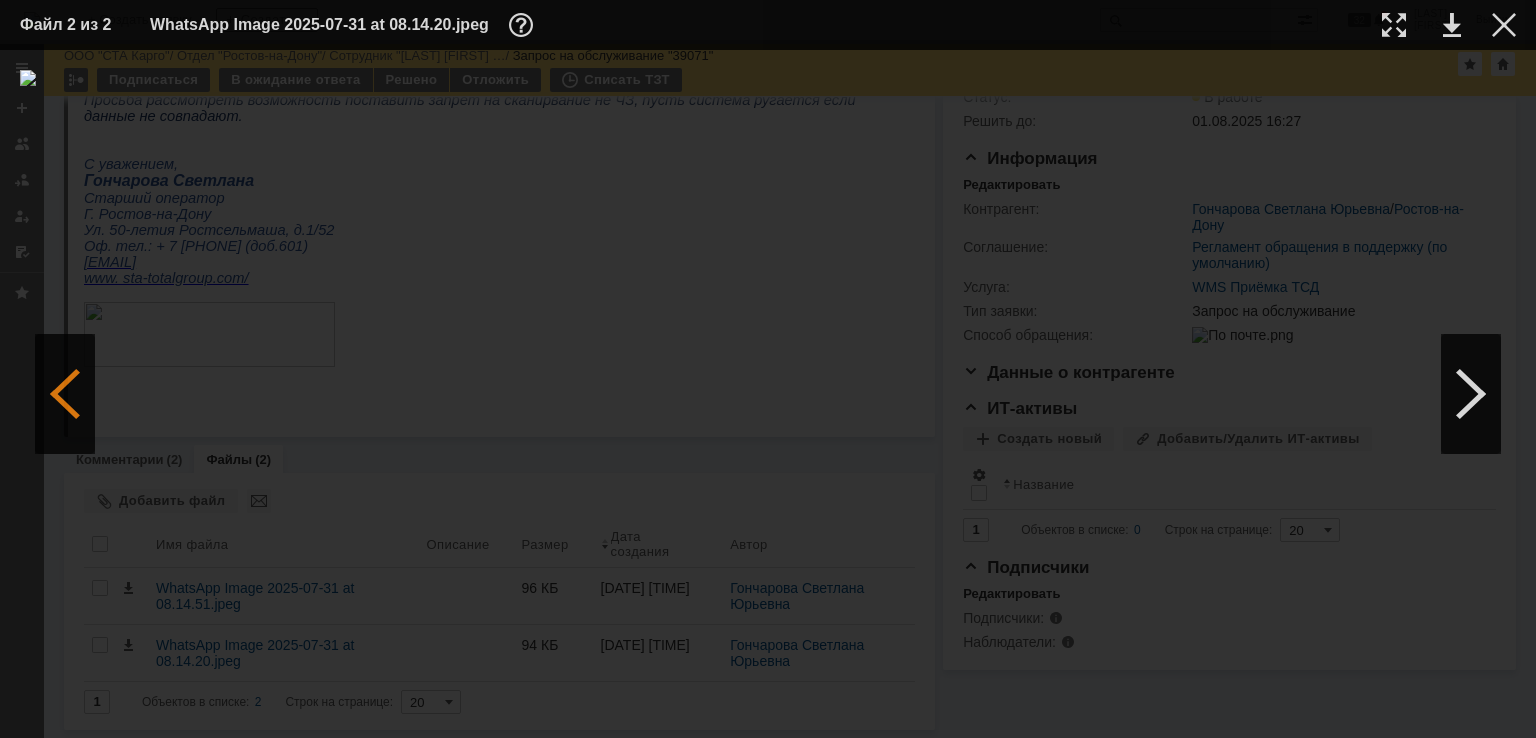 drag, startPoint x: 110, startPoint y: 373, endPoint x: 66, endPoint y: 381, distance: 44.72136 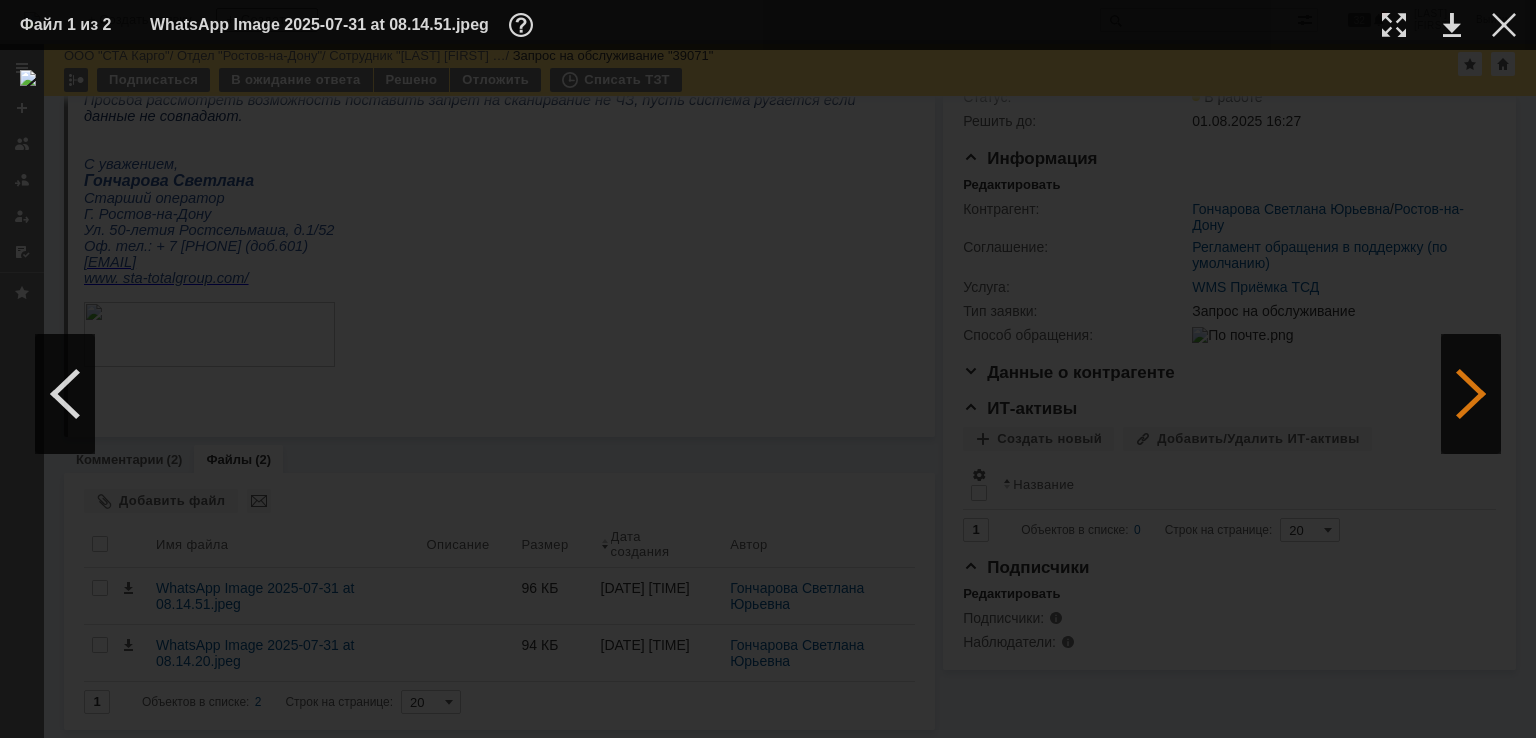 click at bounding box center (1471, 394) 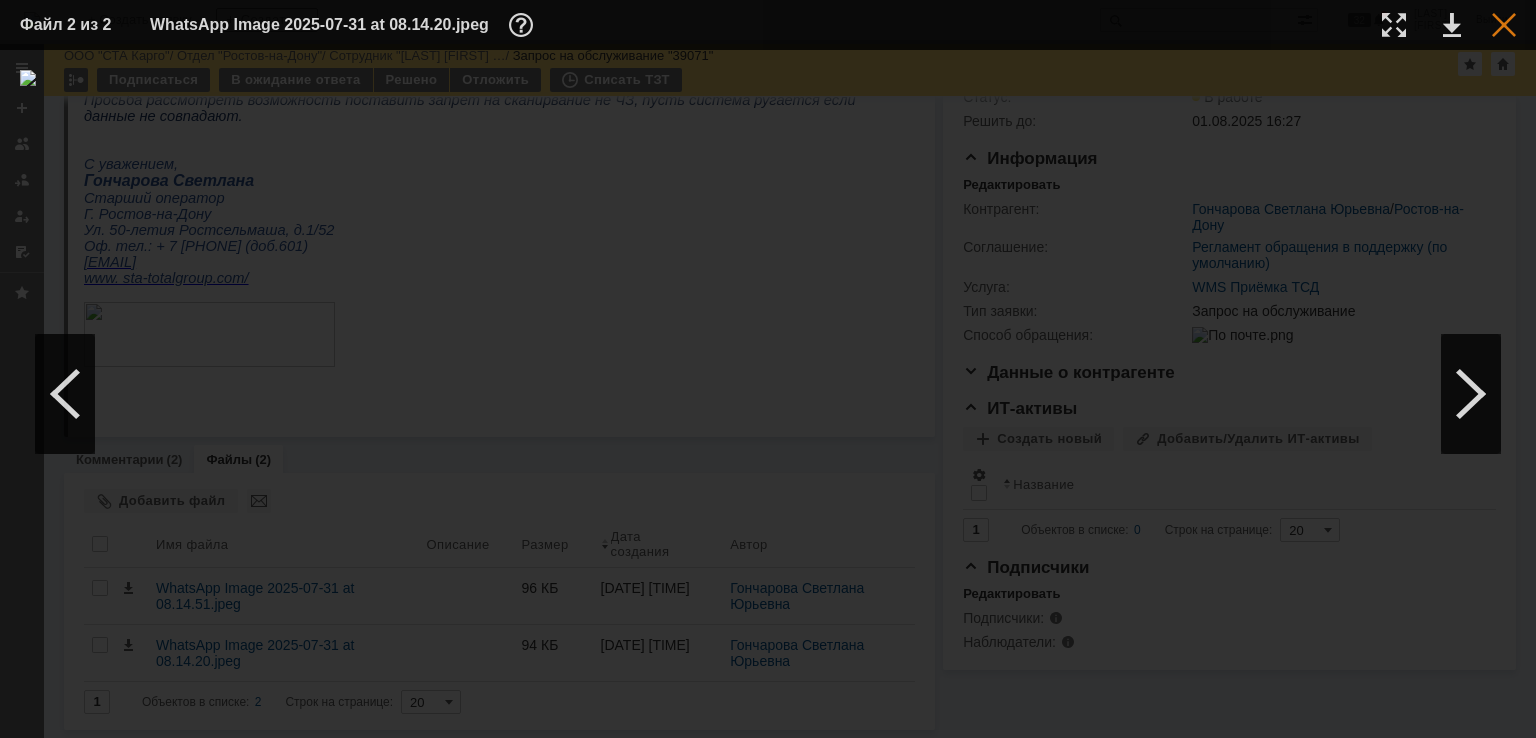 click at bounding box center (1504, 25) 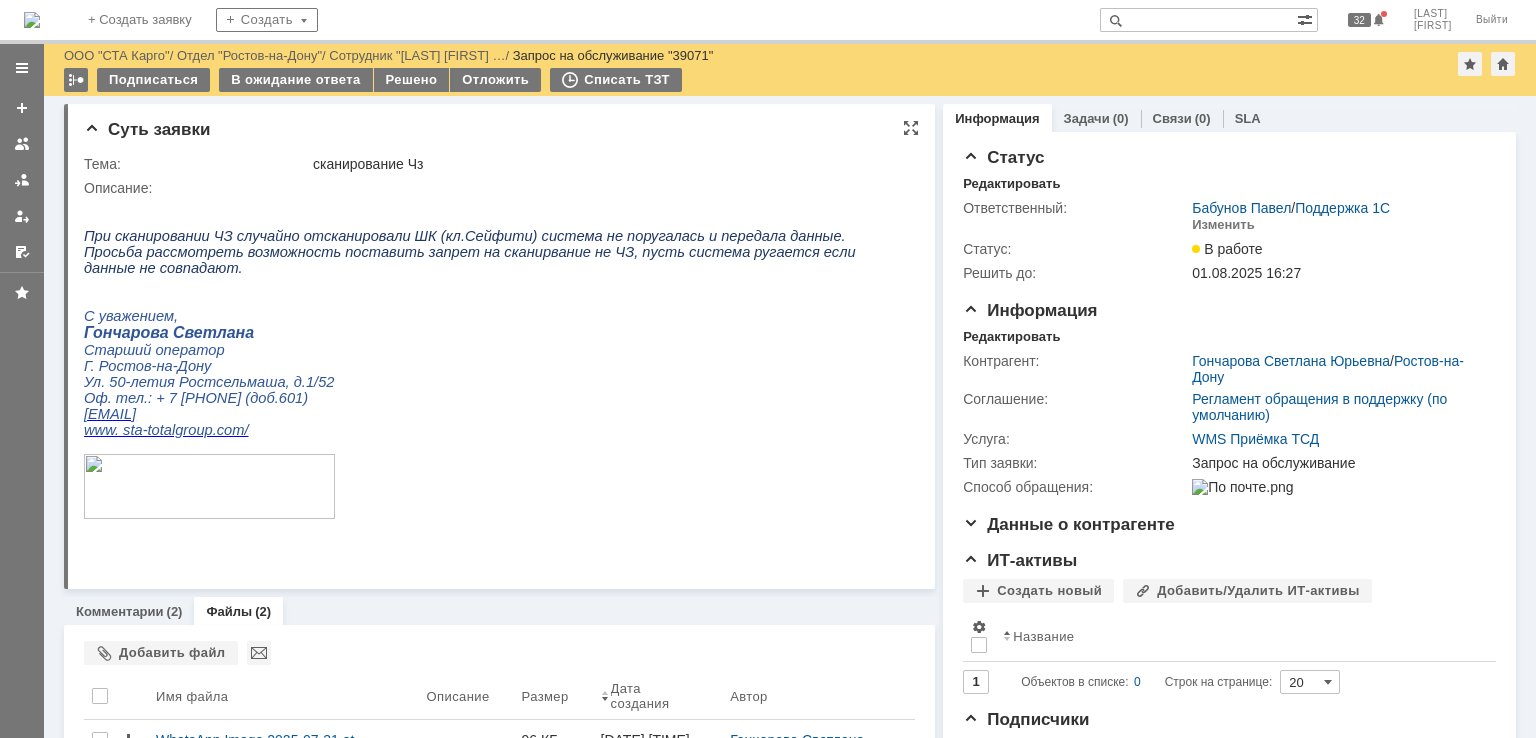 scroll, scrollTop: 0, scrollLeft: 0, axis: both 